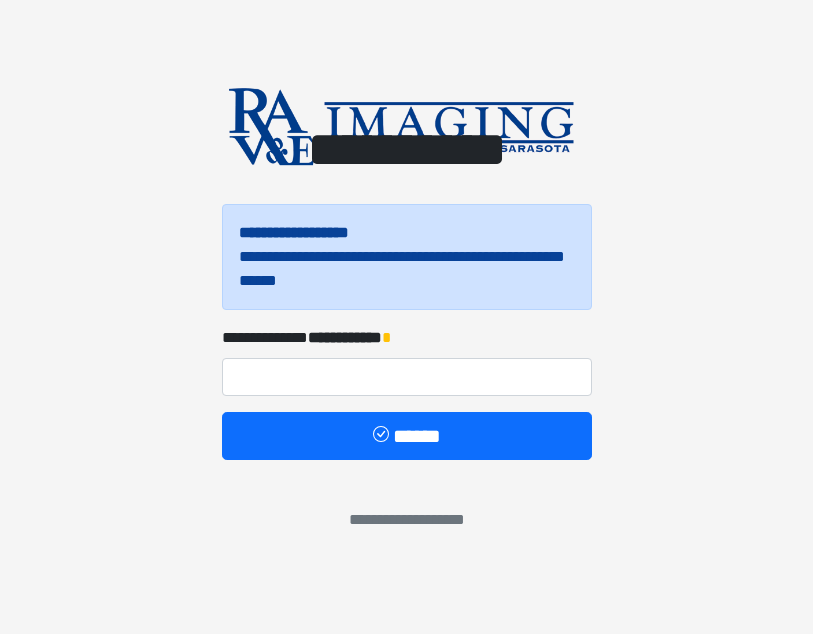 scroll, scrollTop: 0, scrollLeft: 0, axis: both 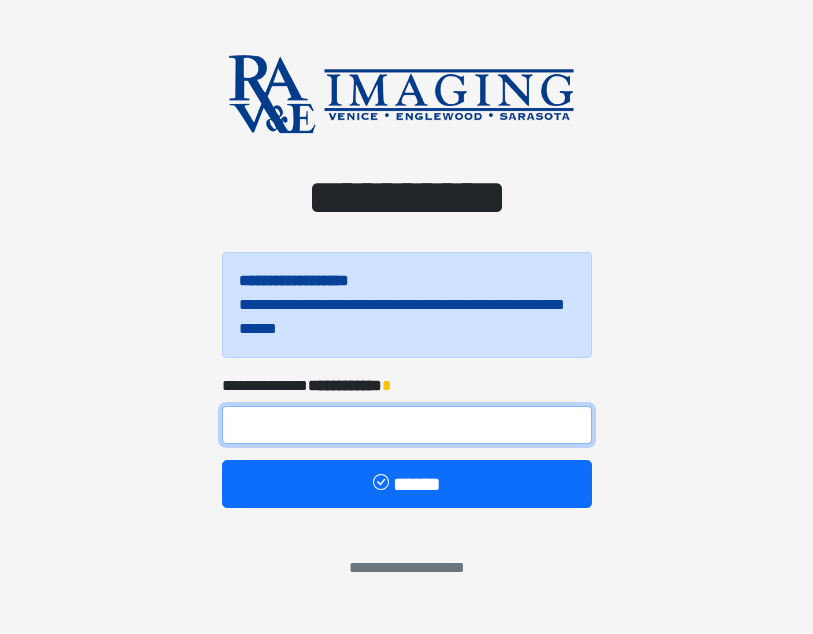 click at bounding box center (407, 426) 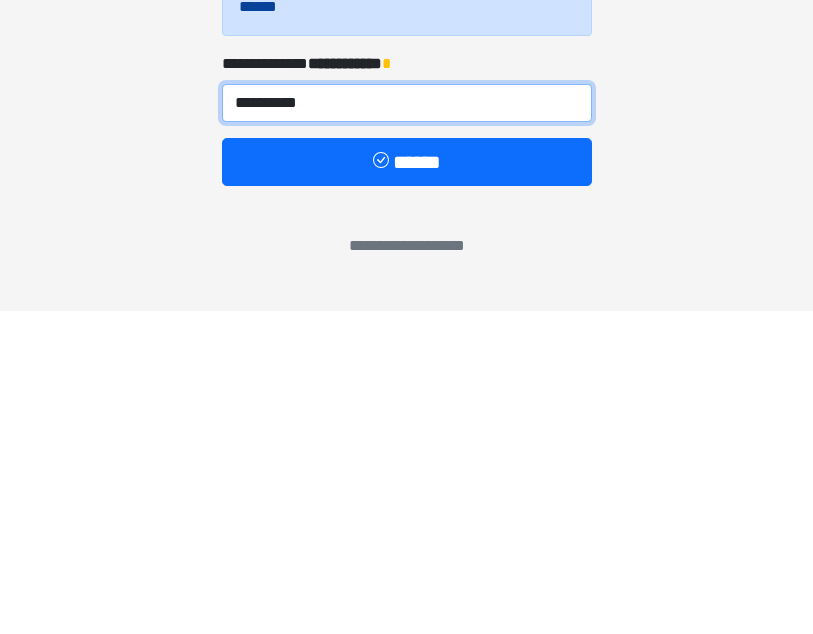 type on "**********" 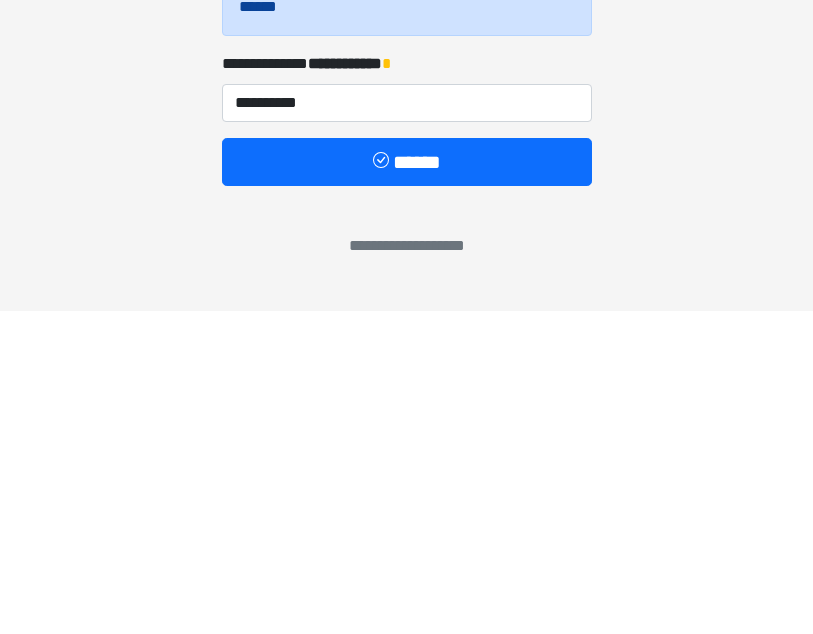 click on "******" at bounding box center [407, 485] 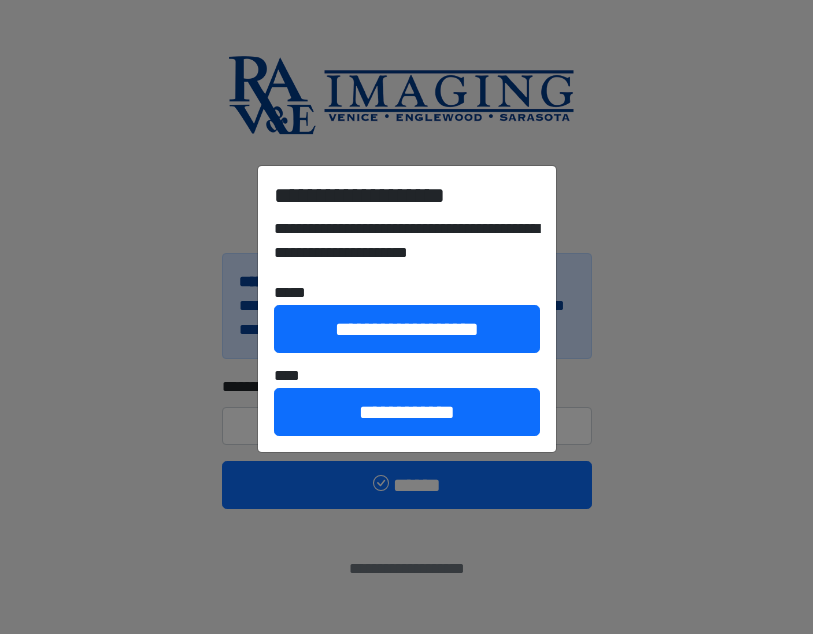 click on "**********" at bounding box center (407, 412) 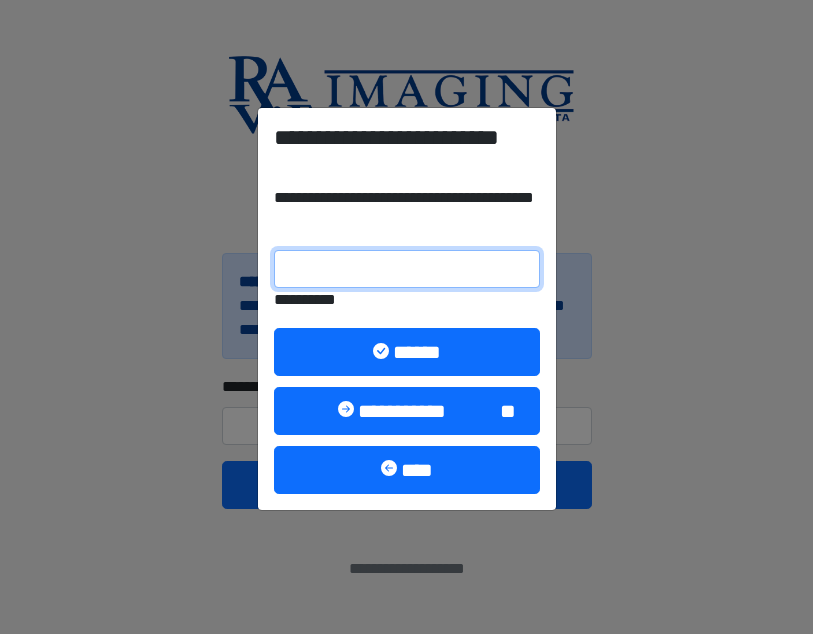 click on "**********" at bounding box center [407, 269] 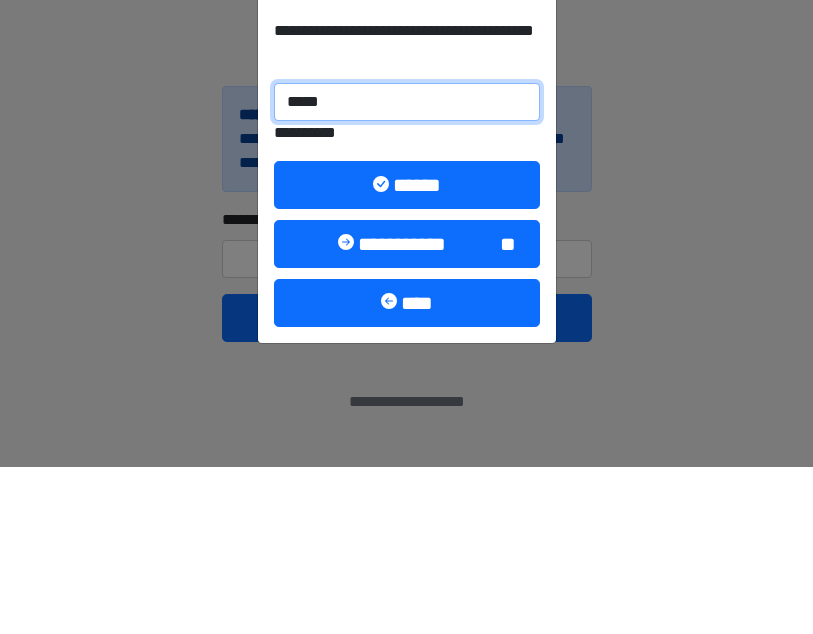 type on "******" 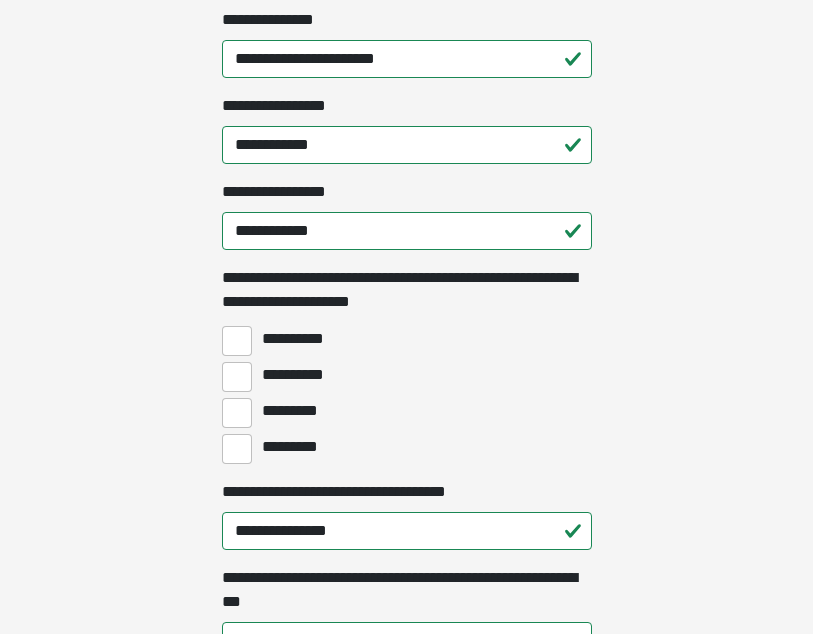 scroll, scrollTop: 1349, scrollLeft: 0, axis: vertical 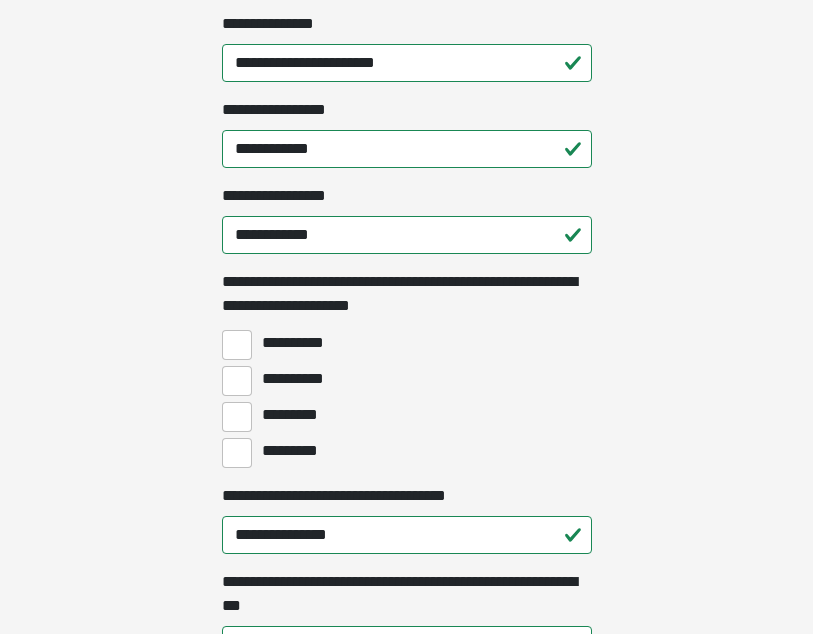 click on "**********" at bounding box center (237, 381) 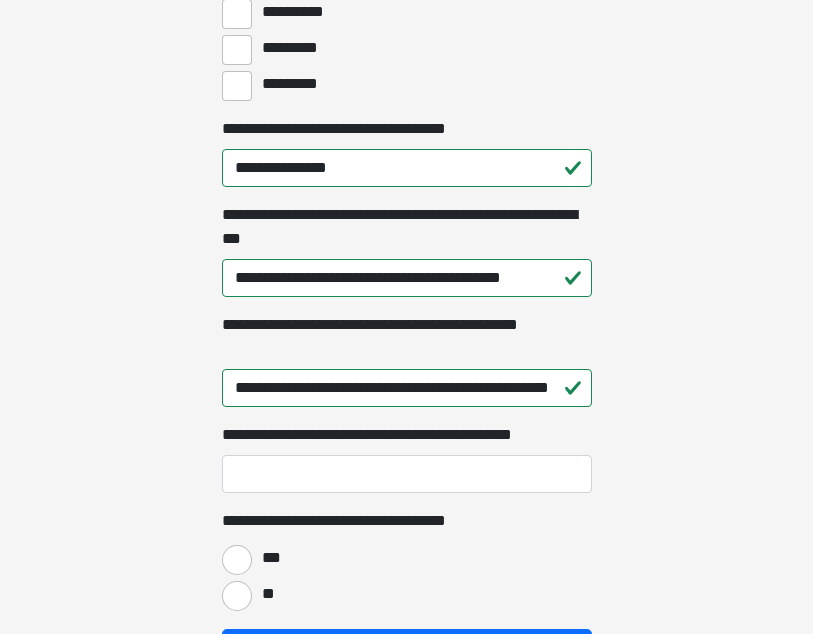 scroll, scrollTop: 1716, scrollLeft: 0, axis: vertical 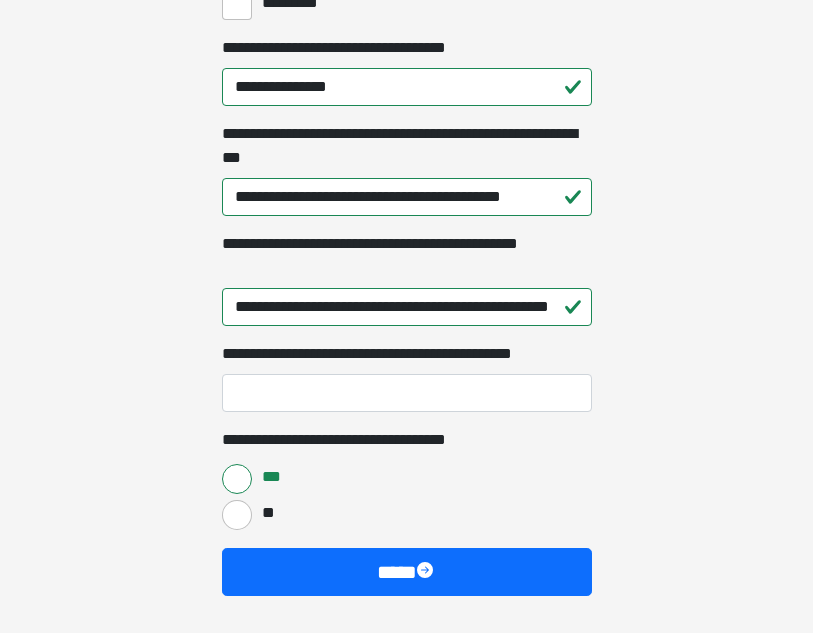 click on "****" at bounding box center (407, 573) 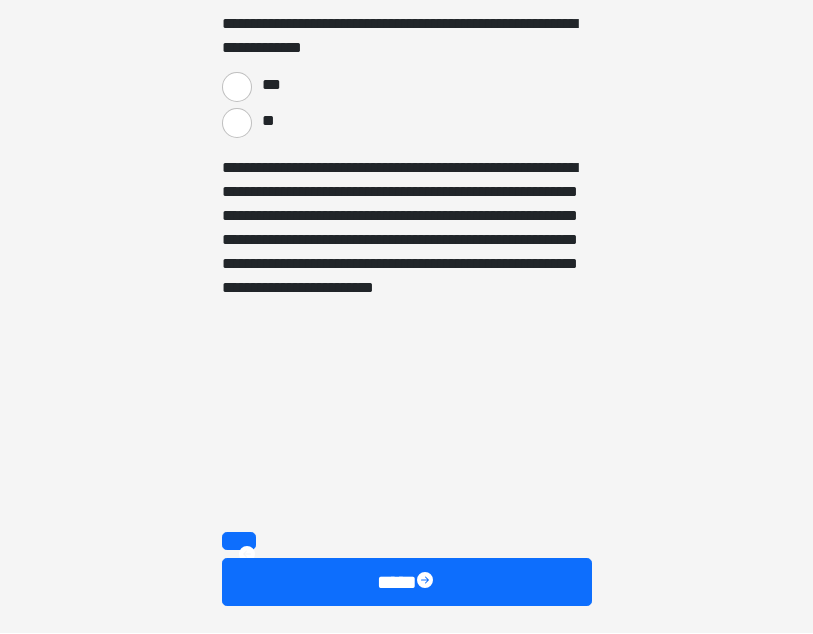 scroll, scrollTop: 1652, scrollLeft: 0, axis: vertical 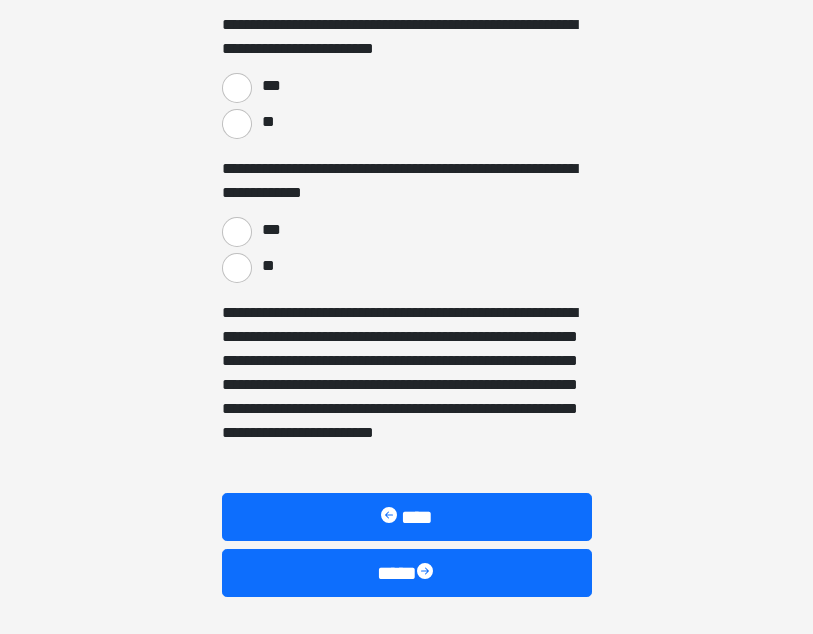 click on "***" at bounding box center [237, 88] 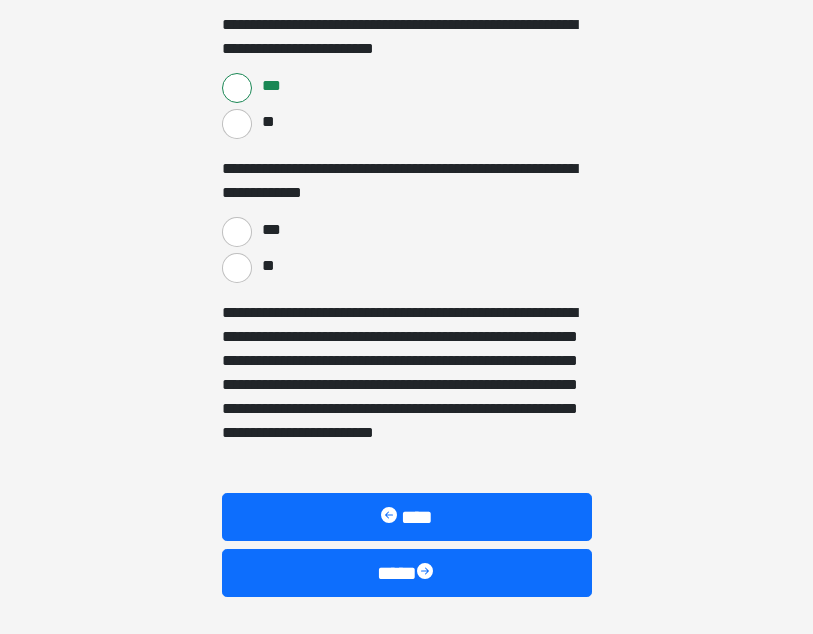 click on "***" at bounding box center [237, 232] 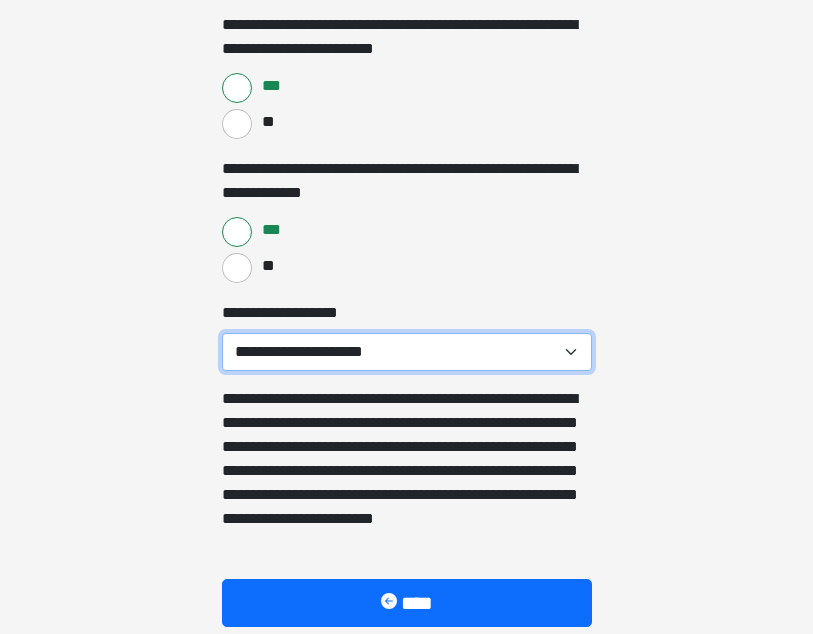 click on "[FIRST] [LAST] [STREET] [CITY], [STATE] [ZIP] [COUNTRY] [PHONE] [EMAIL] [SSN] [DLN] [CC] [DOB] [AGE] [COORDS] [POSTAL] [ADDRESS] [GEO] [TIME]" at bounding box center (407, 352) 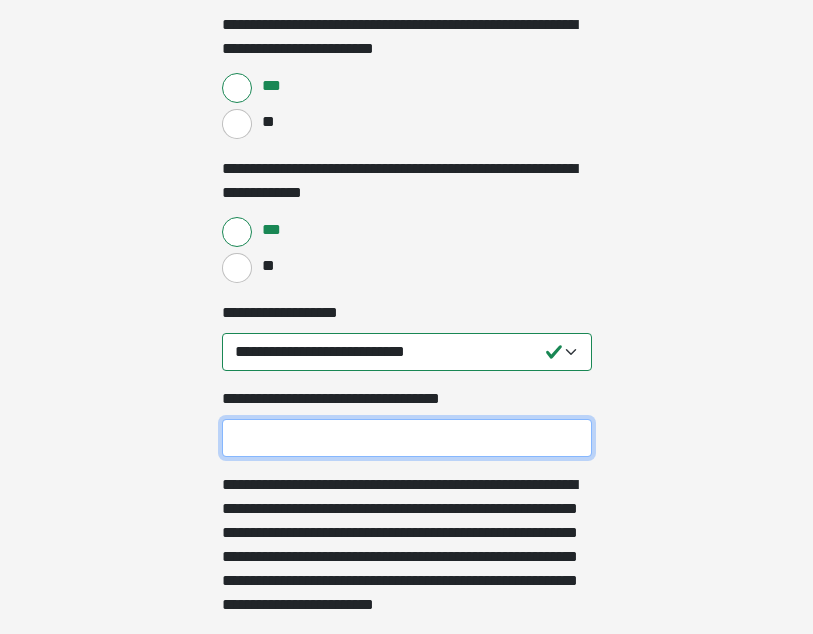 click on "[FIRST]" at bounding box center (407, 438) 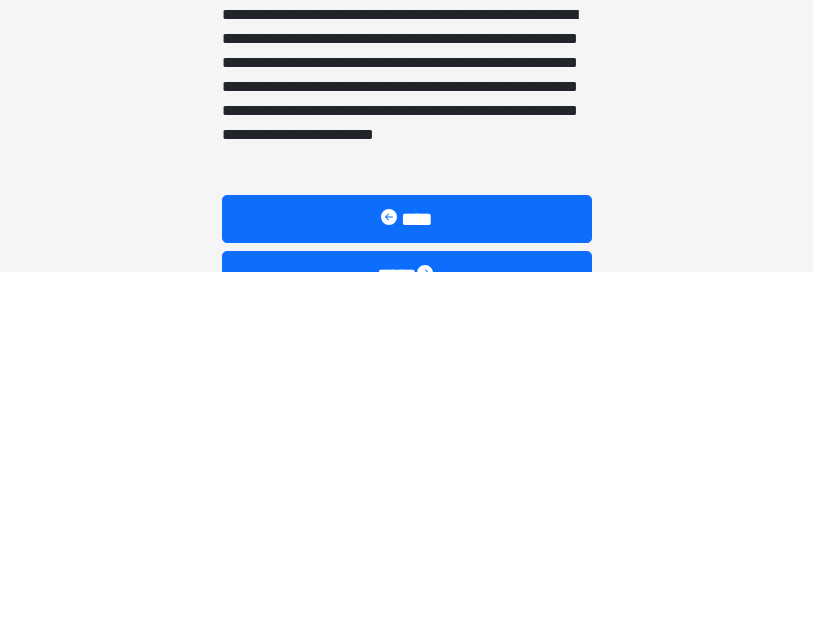 scroll, scrollTop: 1765, scrollLeft: 0, axis: vertical 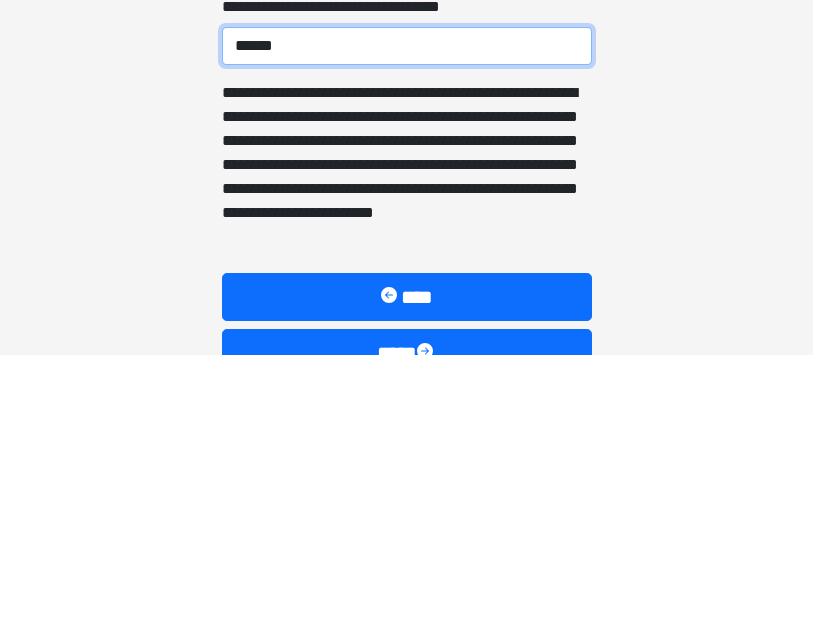 click on "******" at bounding box center [407, 325] 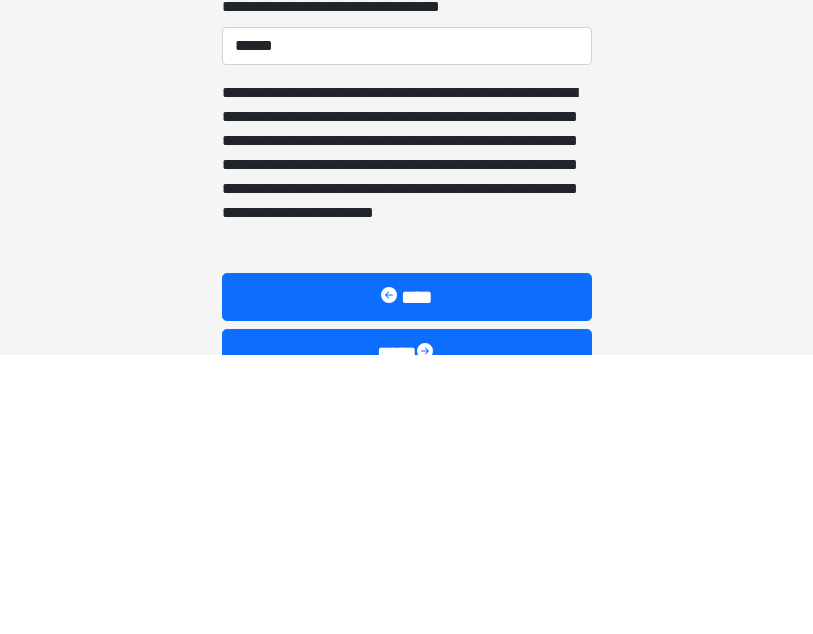 scroll, scrollTop: 1824, scrollLeft: 0, axis: vertical 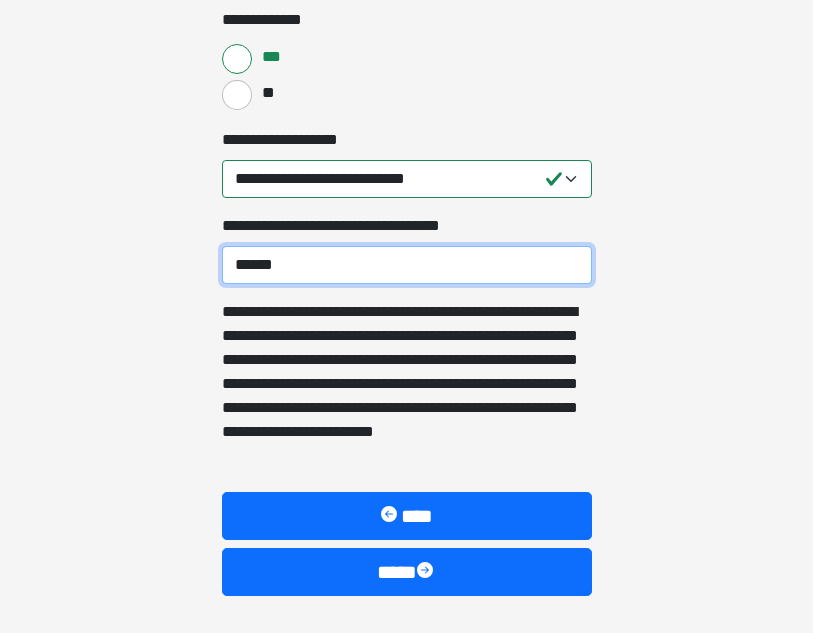 type on "******" 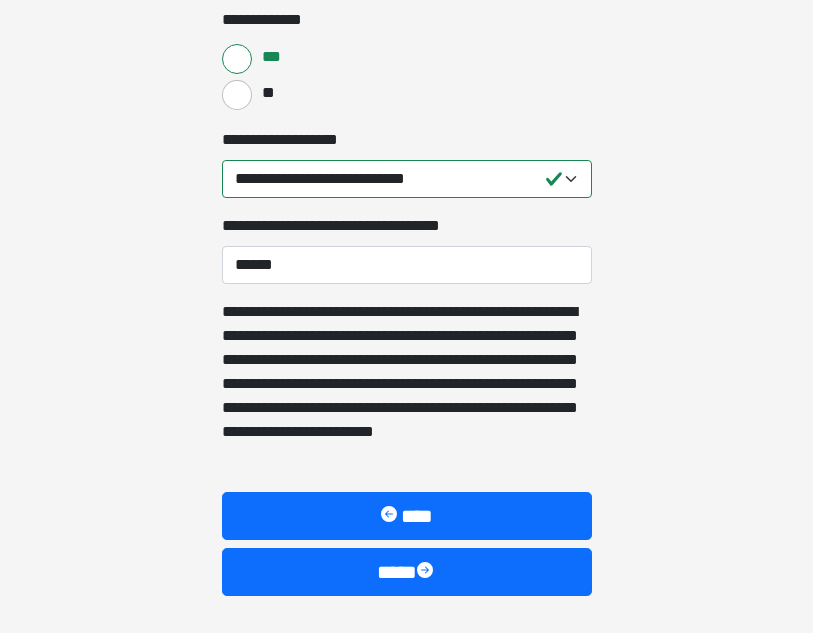 click on "****" at bounding box center (407, 573) 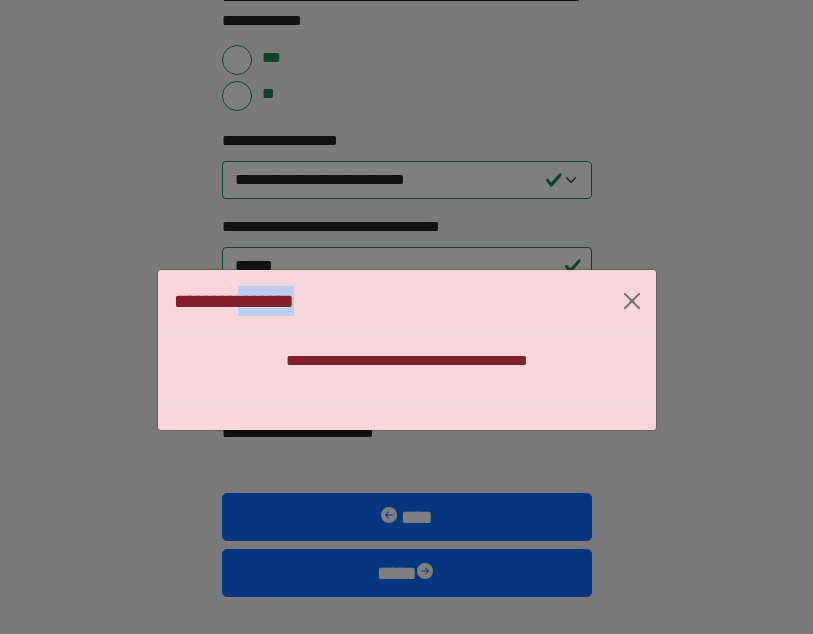 click at bounding box center (632, 301) 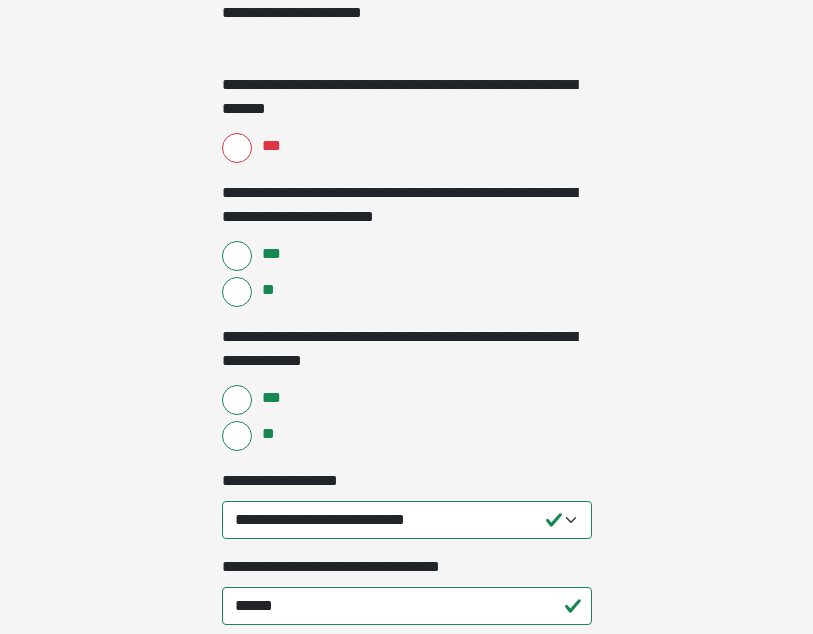 scroll, scrollTop: 1484, scrollLeft: 0, axis: vertical 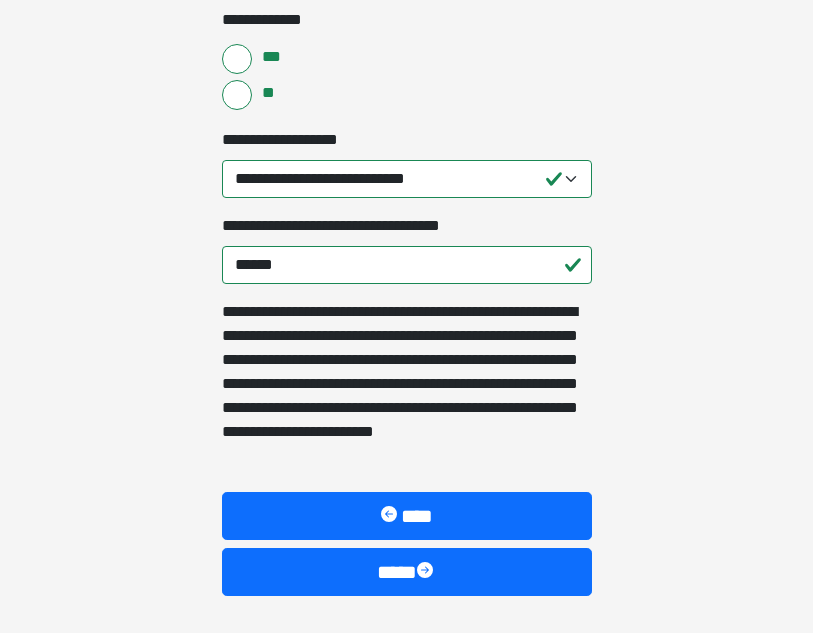 click on "****" at bounding box center (407, 573) 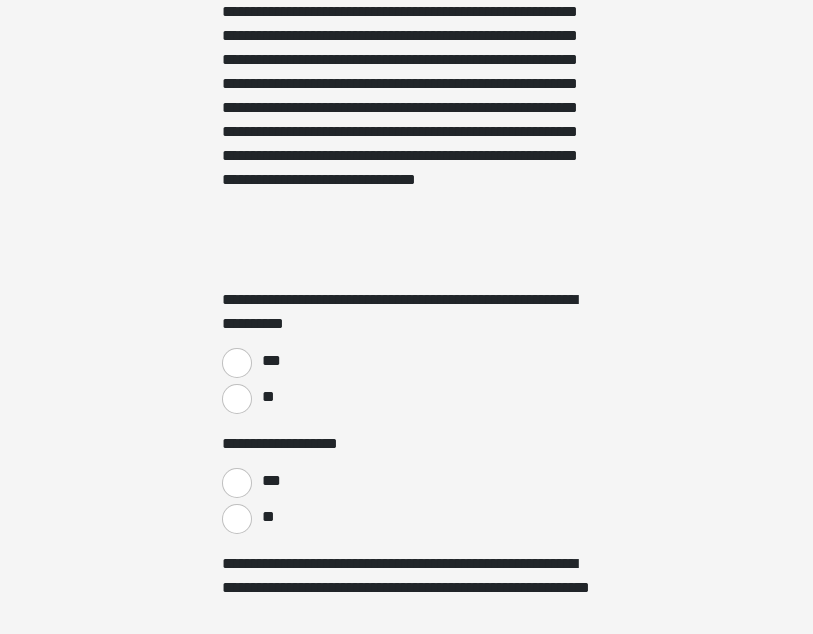 scroll, scrollTop: 453, scrollLeft: 0, axis: vertical 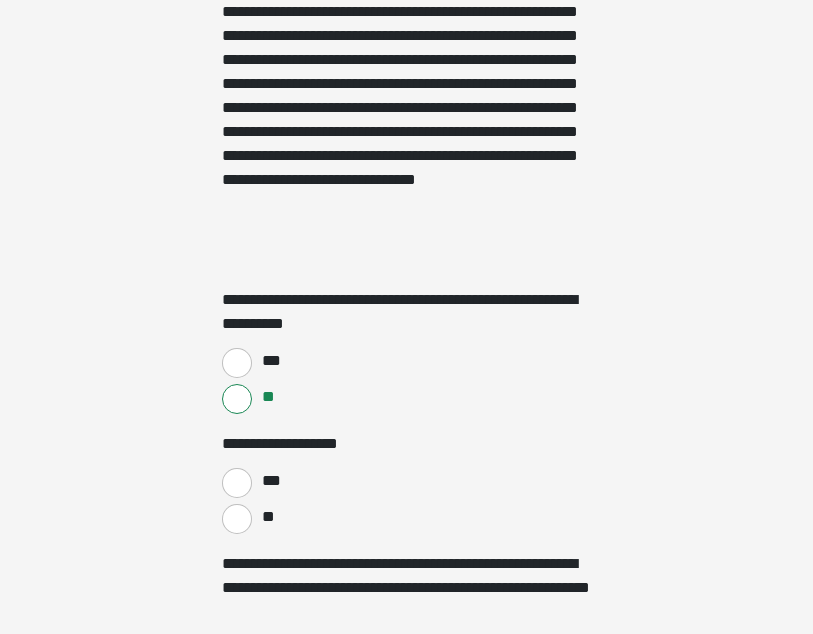click on "**" at bounding box center (237, 519) 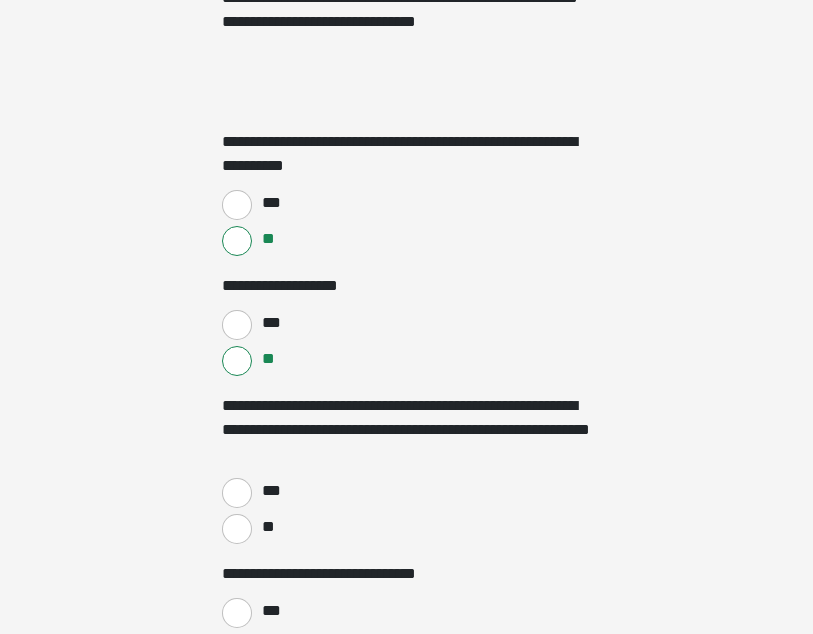 scroll, scrollTop: 611, scrollLeft: 0, axis: vertical 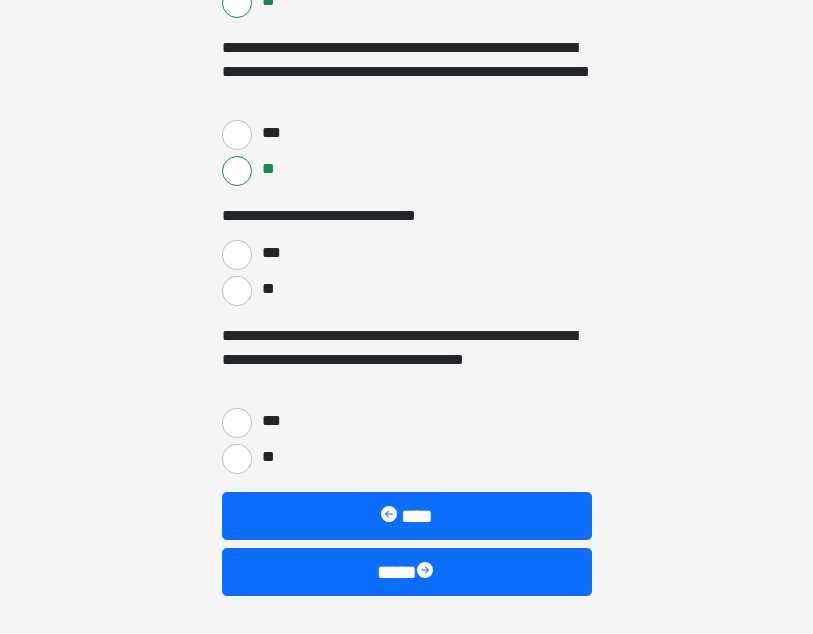 click on "**" at bounding box center (237, 292) 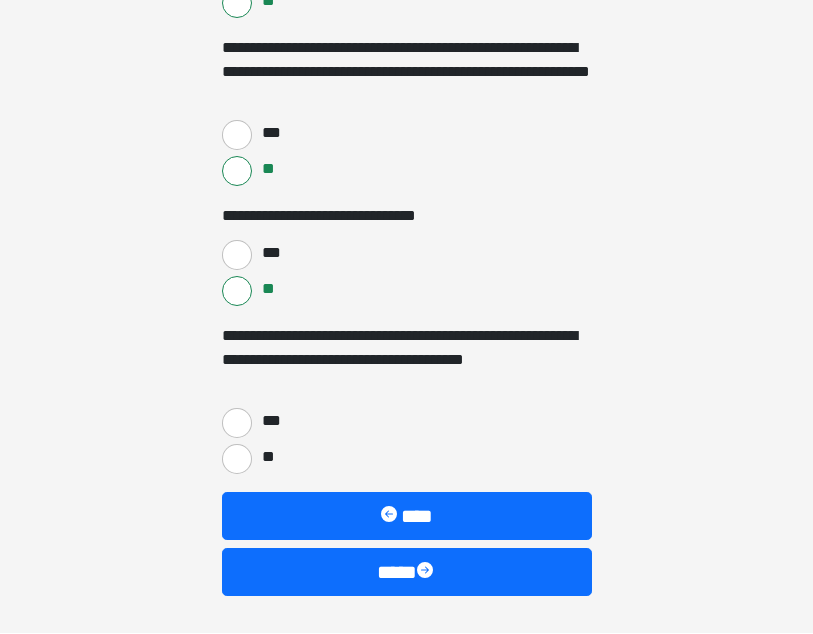 click on "***" at bounding box center (237, 424) 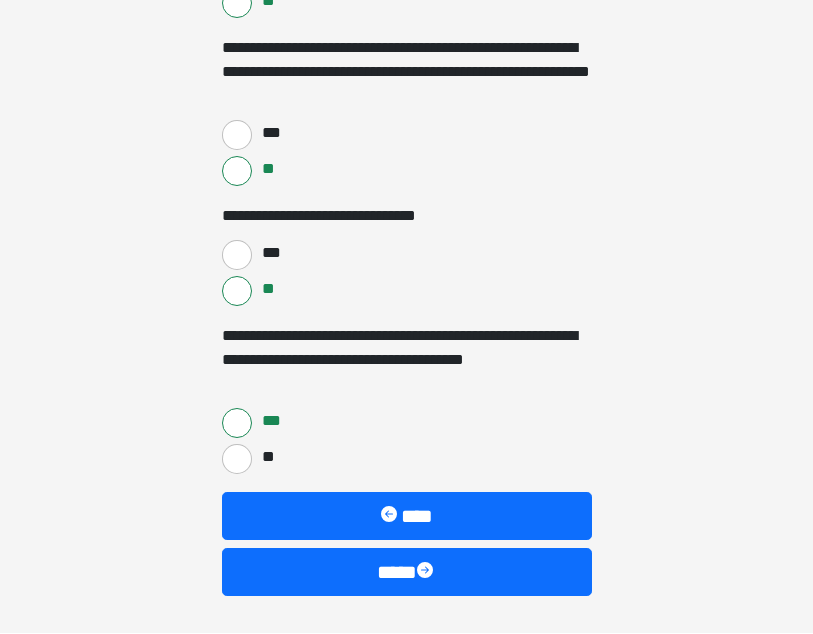 click on "****" at bounding box center (407, 573) 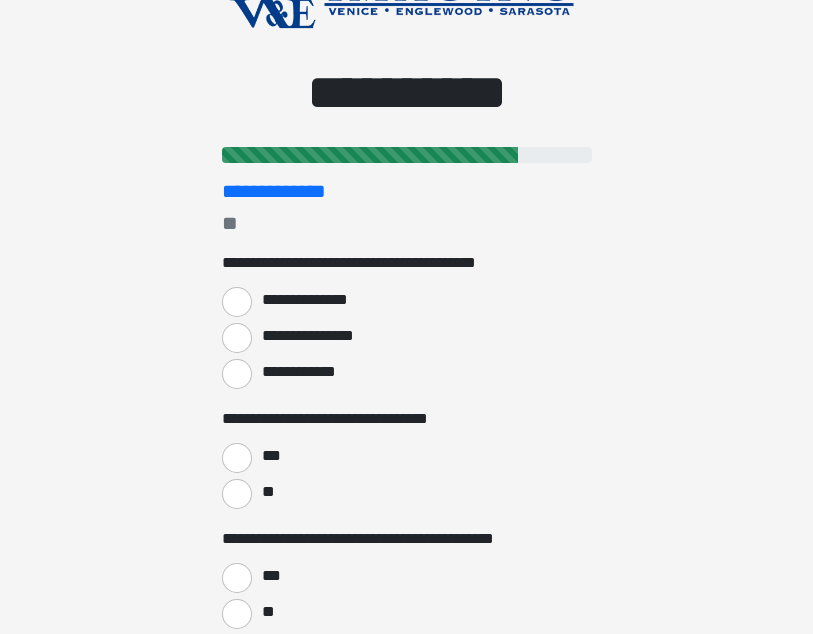 scroll, scrollTop: 106, scrollLeft: 0, axis: vertical 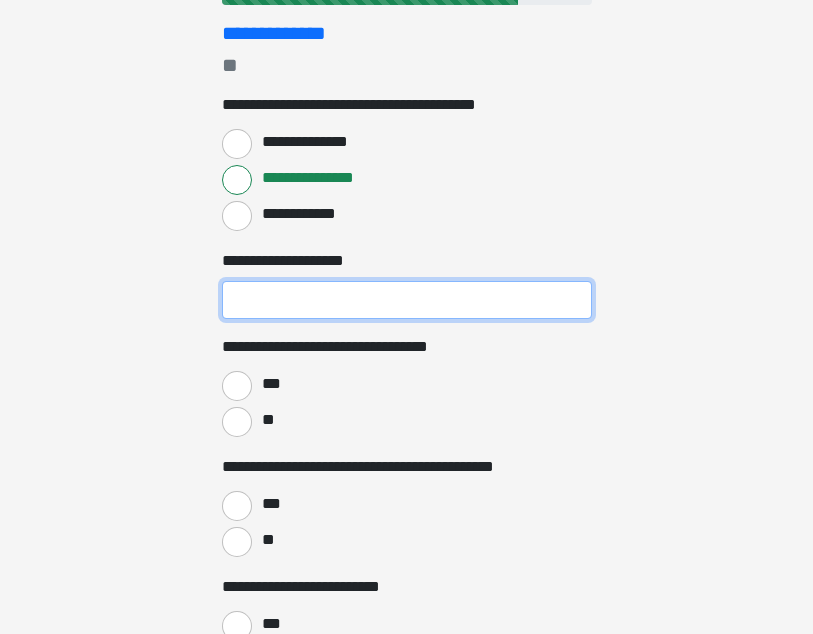 click on "**********" at bounding box center [407, 300] 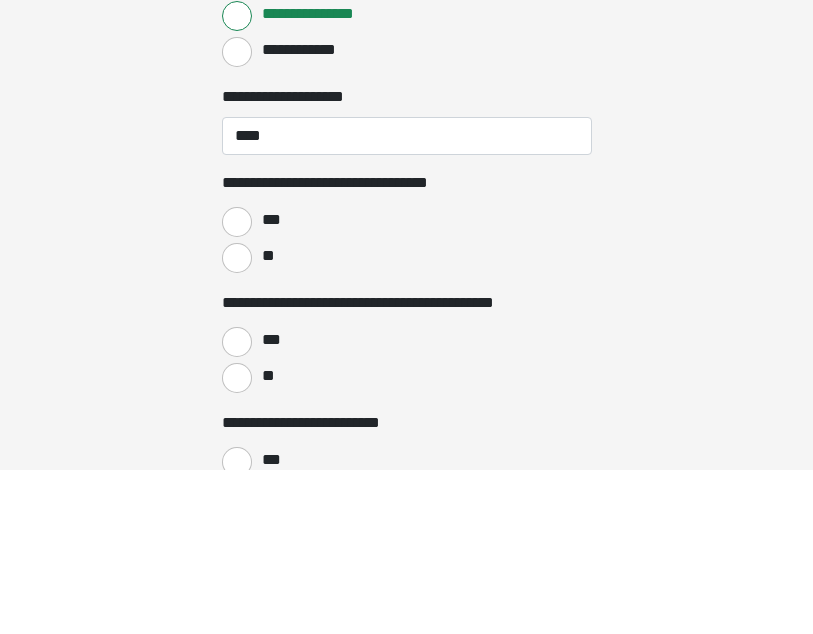 scroll, scrollTop: 428, scrollLeft: 0, axis: vertical 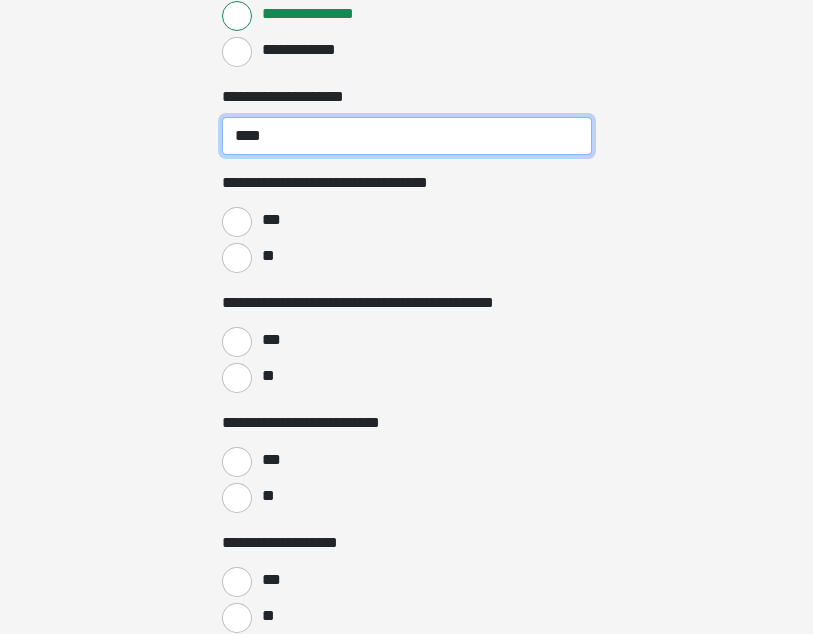 type on "****" 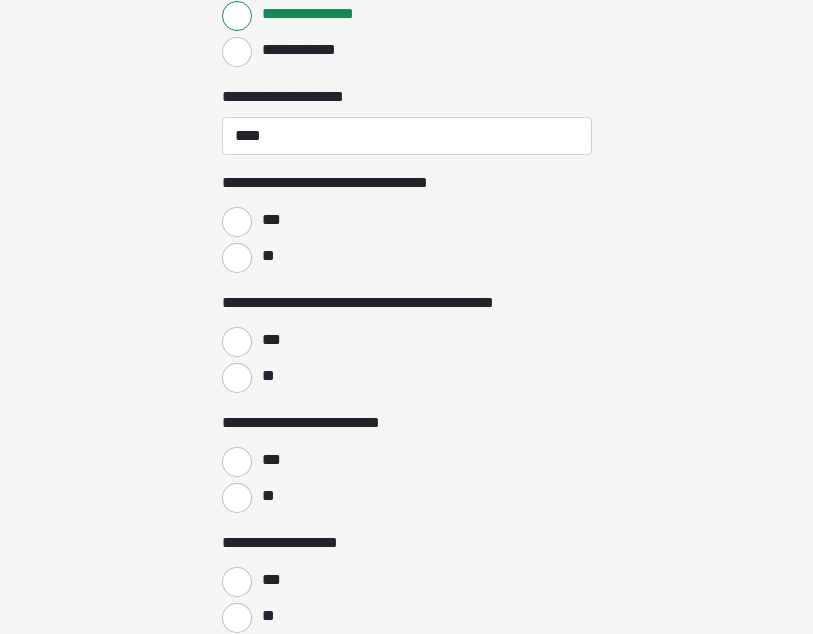 click on "**" at bounding box center [267, 256] 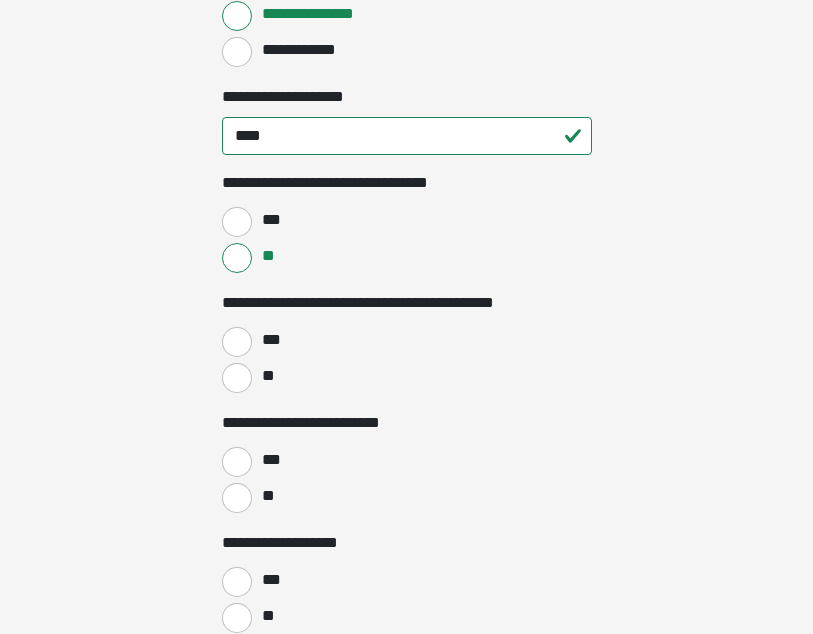 click on "***" at bounding box center (237, 342) 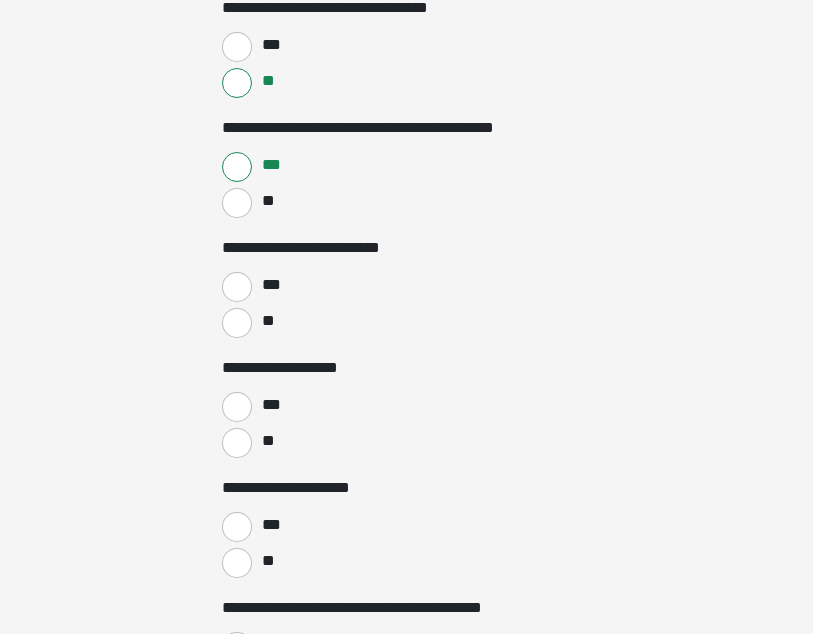 scroll, scrollTop: 604, scrollLeft: 0, axis: vertical 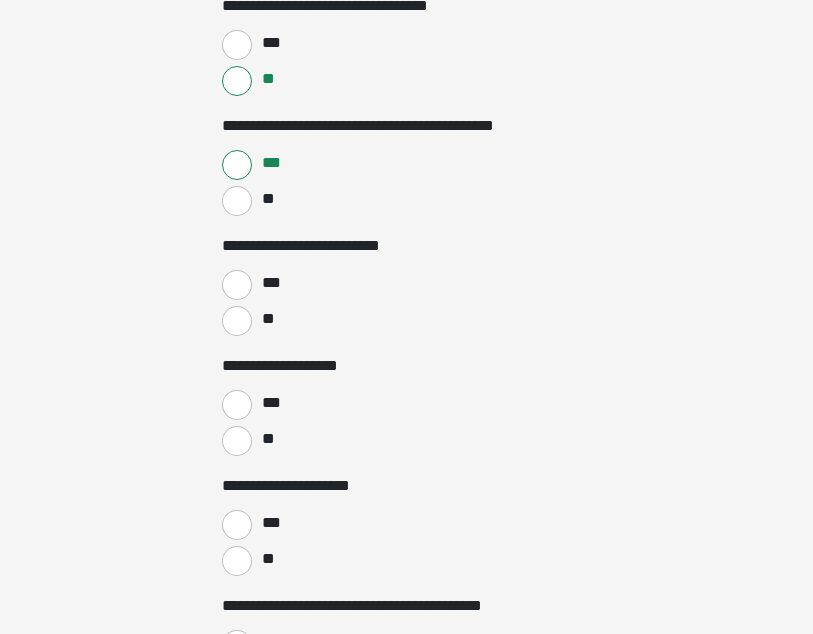 click on "**" at bounding box center (407, 320) 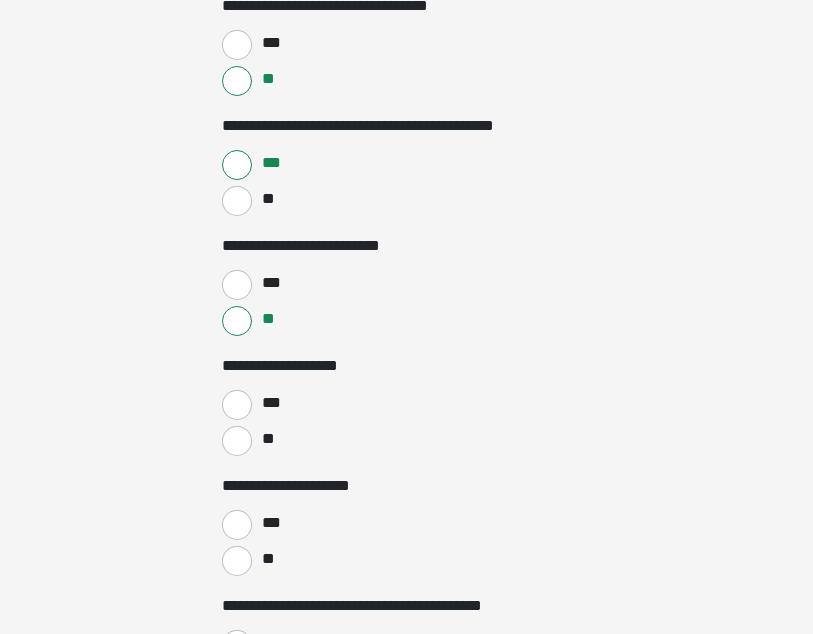 click on "**" at bounding box center (237, 441) 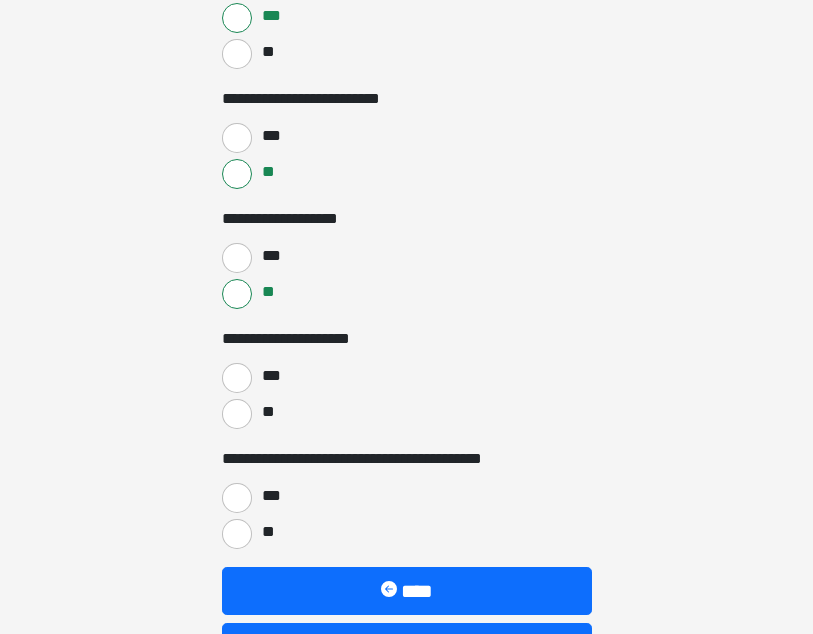 scroll, scrollTop: 751, scrollLeft: 0, axis: vertical 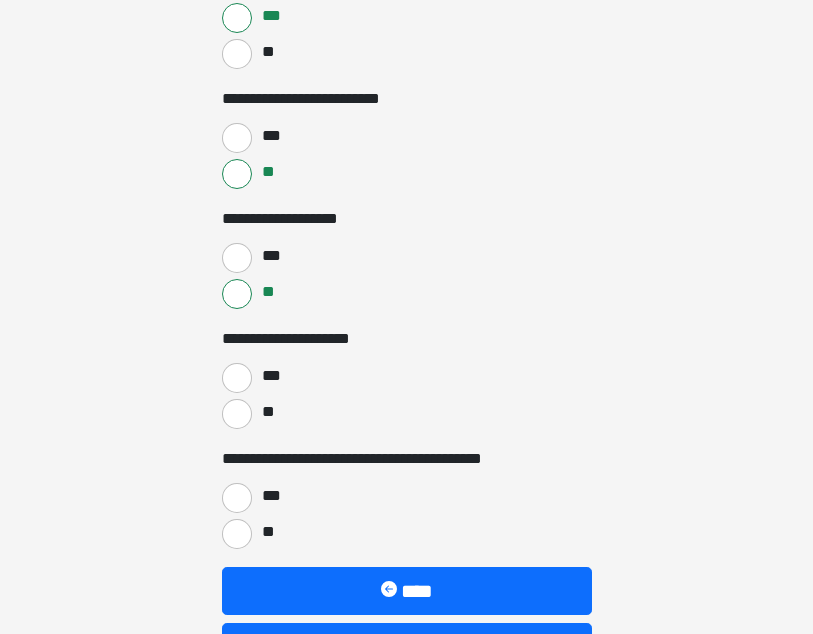 click on "**" at bounding box center (237, 415) 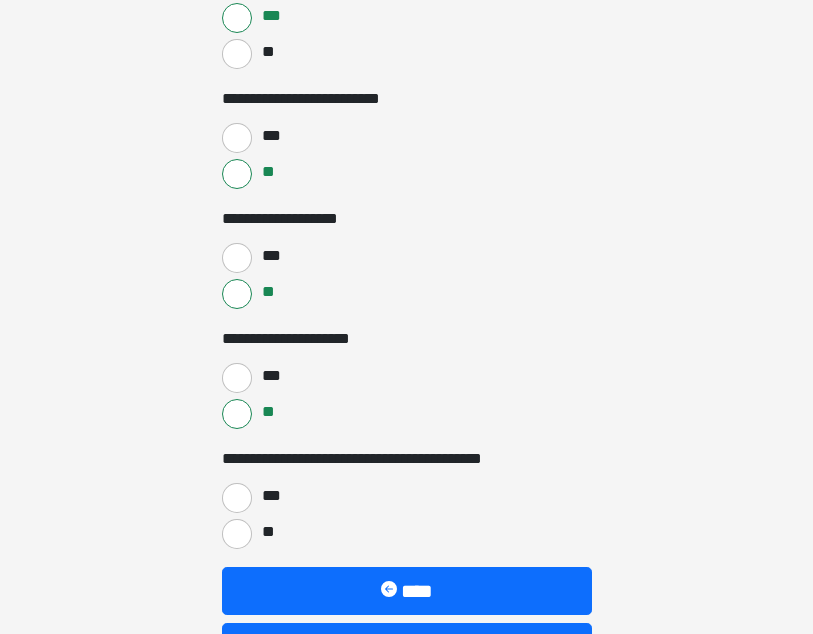 click on "**" at bounding box center (237, 534) 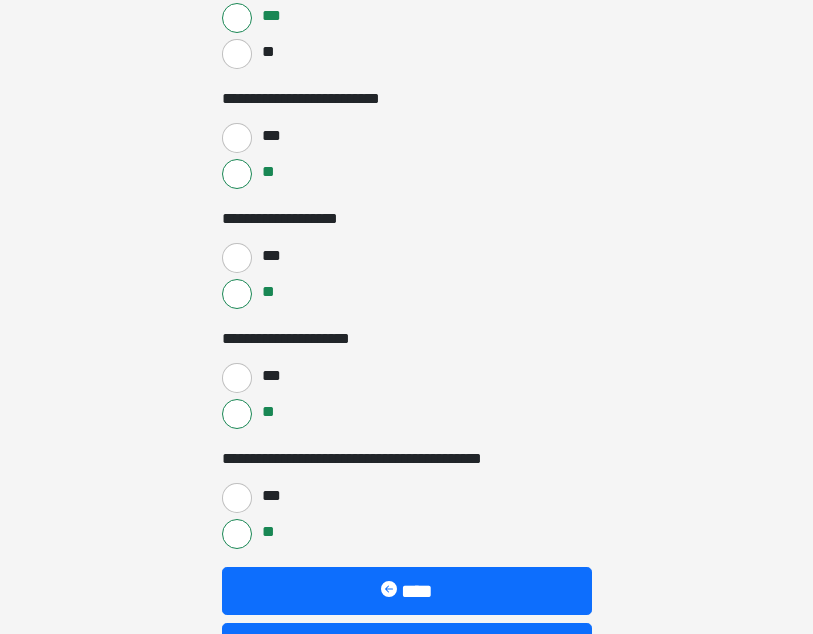 click on "****" at bounding box center [407, 647] 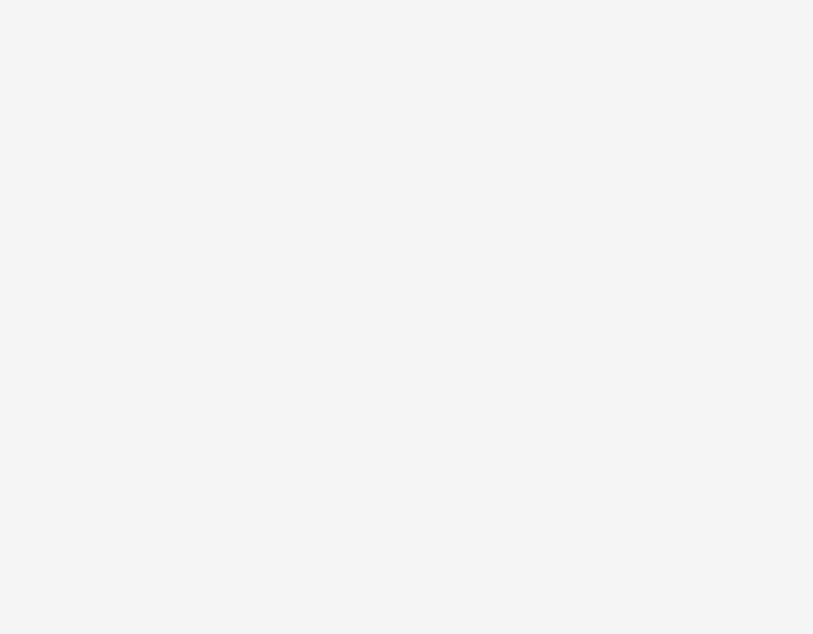 scroll, scrollTop: 54, scrollLeft: 0, axis: vertical 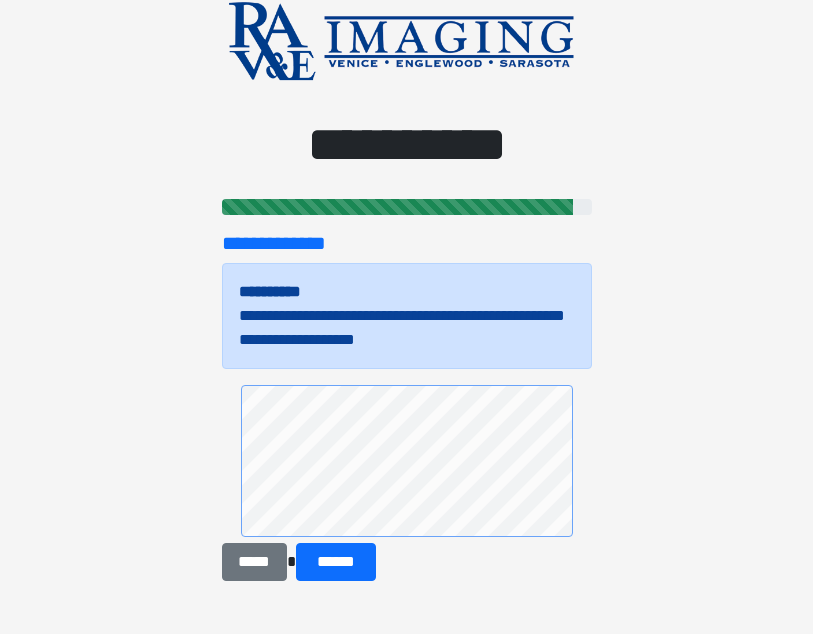 click on "******" at bounding box center (336, 562) 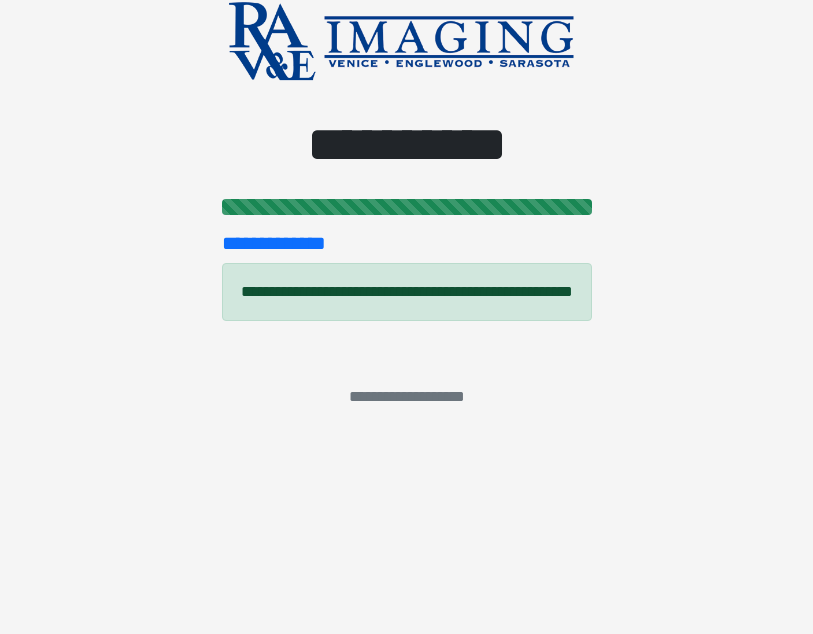 scroll, scrollTop: 0, scrollLeft: 0, axis: both 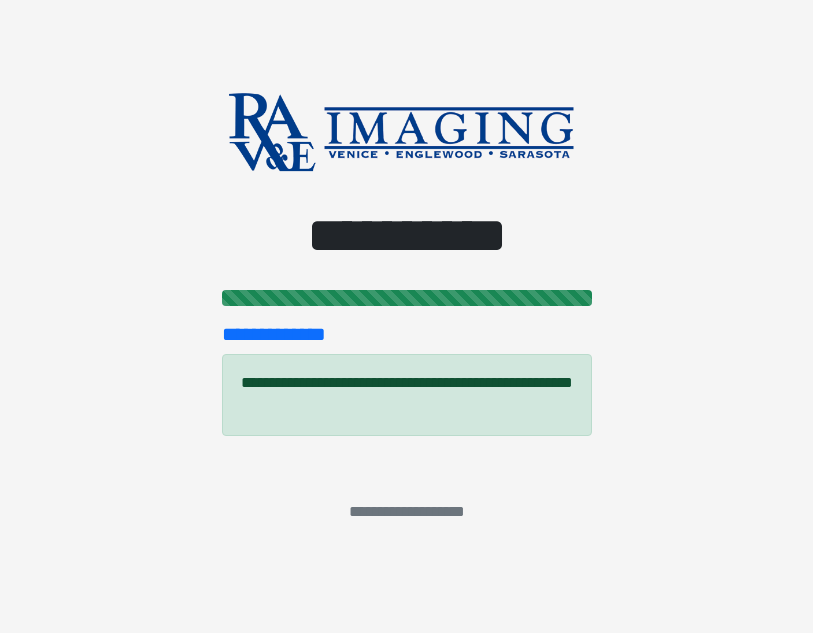 click on "**********" at bounding box center (406, 317) 